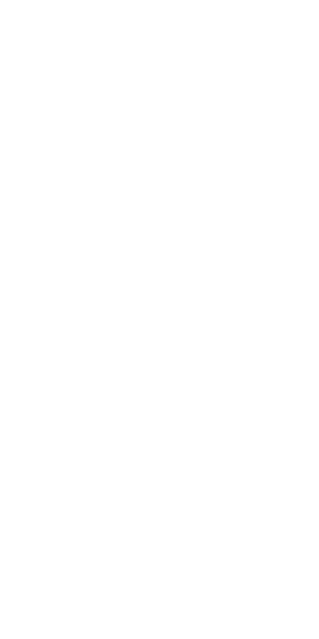 scroll, scrollTop: 0, scrollLeft: 0, axis: both 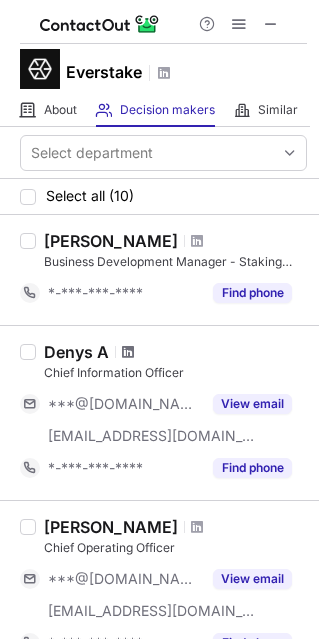 click at bounding box center (128, 352) 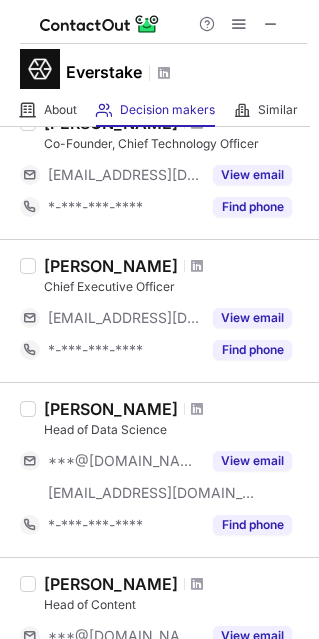 scroll, scrollTop: 745, scrollLeft: 0, axis: vertical 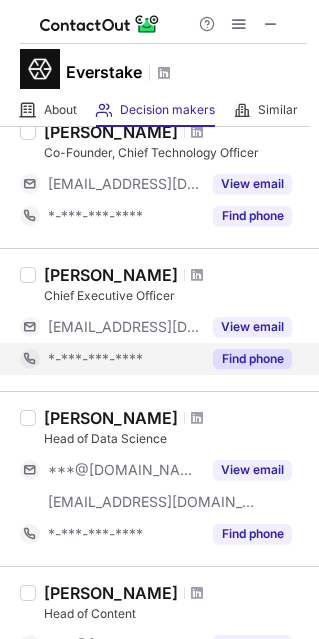 click on "Find phone" at bounding box center [252, 359] 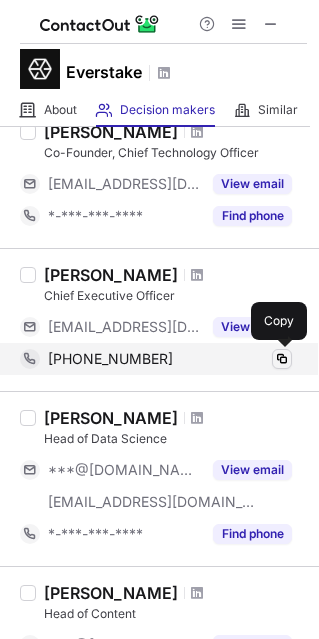 click at bounding box center [282, 359] 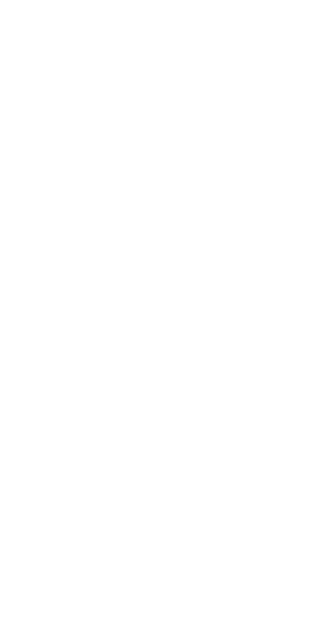 scroll, scrollTop: 0, scrollLeft: 0, axis: both 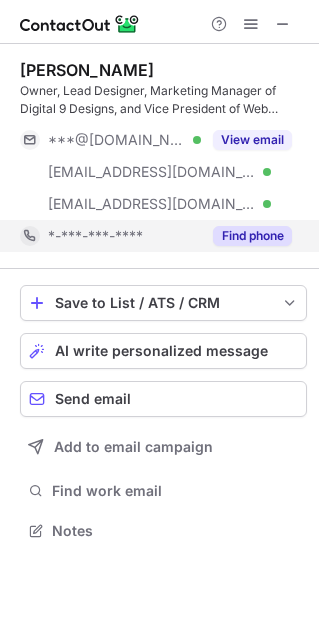 click on "Find phone" at bounding box center (252, 236) 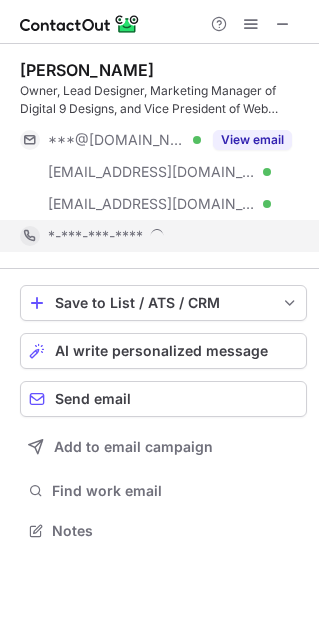 scroll, scrollTop: 9, scrollLeft: 10, axis: both 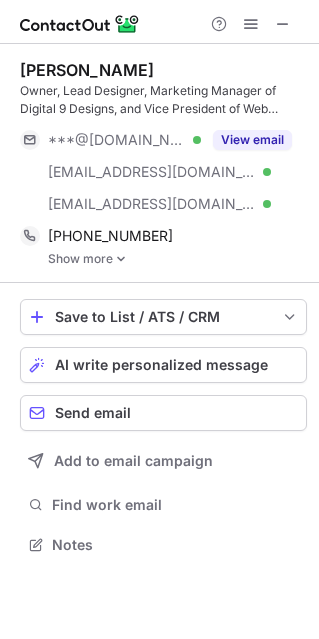 click at bounding box center (121, 259) 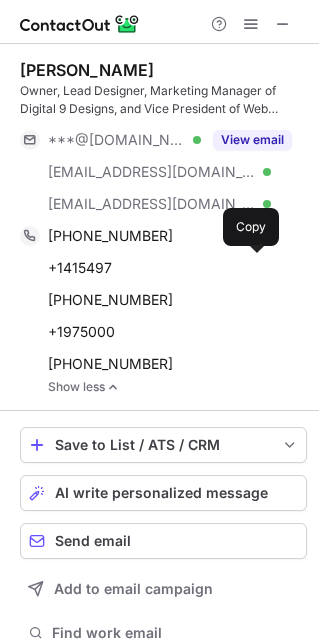 scroll, scrollTop: 9, scrollLeft: 10, axis: both 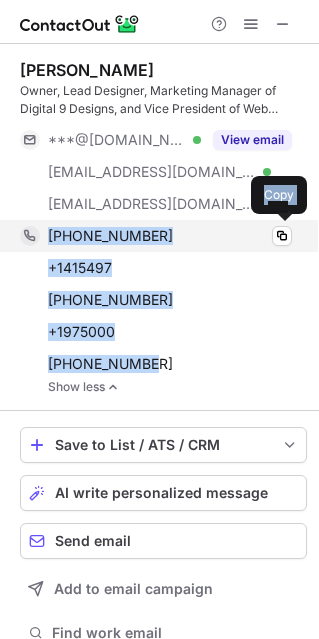drag, startPoint x: 175, startPoint y: 371, endPoint x: 42, endPoint y: 235, distance: 190.22356 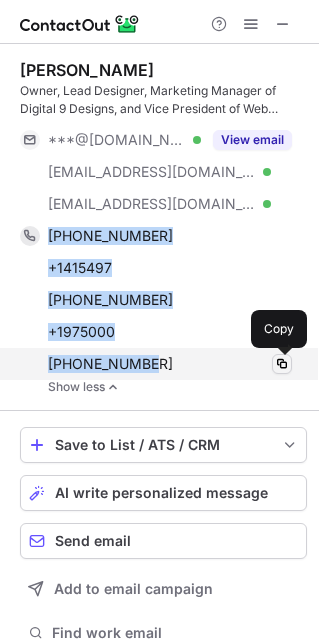 click at bounding box center (282, 364) 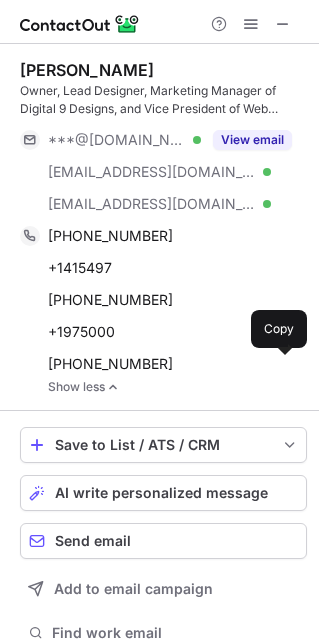 click on "Molly Gregg Owner, Lead Designer, Marketing Manager of Digital 9 Designs, and Vice President of Web Service at Activ8 Commerce by Active Club Solutions. ***@gmail.com Verified ***@mollygregg.com Verified ***@totallygames.com Verified View email +14158989684 Copy +1415497 Copy WhatsApp +14157853827 Copy +1975000 Copy WhatsApp +14154975002 Copy Show less" at bounding box center (163, 227) 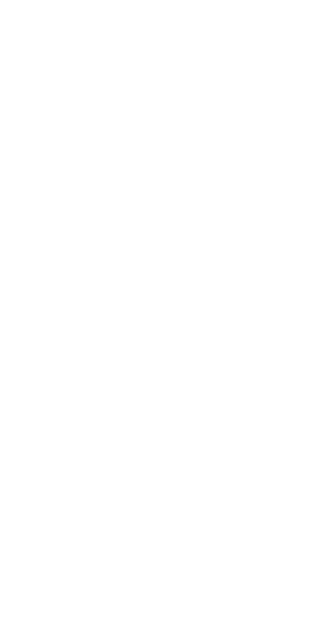 scroll, scrollTop: 0, scrollLeft: 0, axis: both 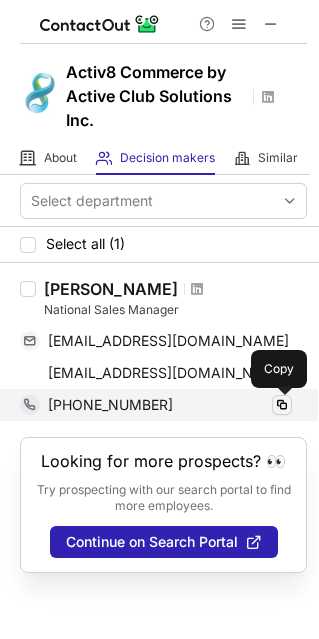 click at bounding box center (282, 405) 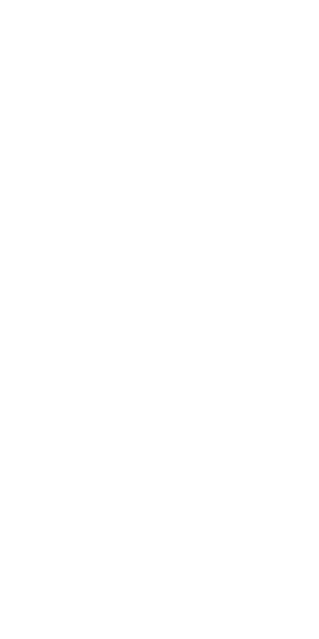 scroll, scrollTop: 0, scrollLeft: 0, axis: both 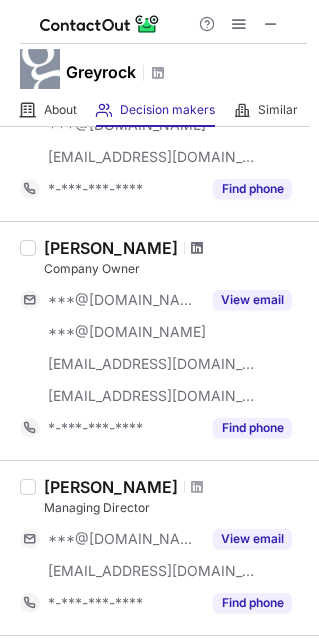click at bounding box center [197, 248] 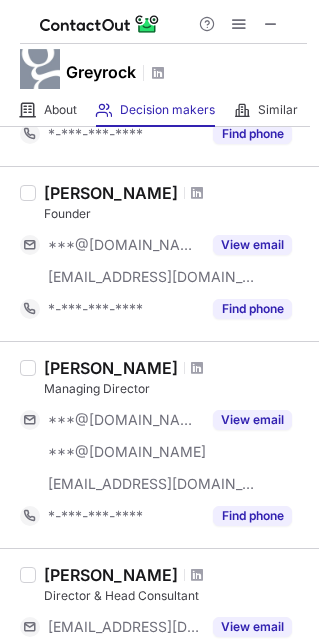 scroll, scrollTop: 1400, scrollLeft: 0, axis: vertical 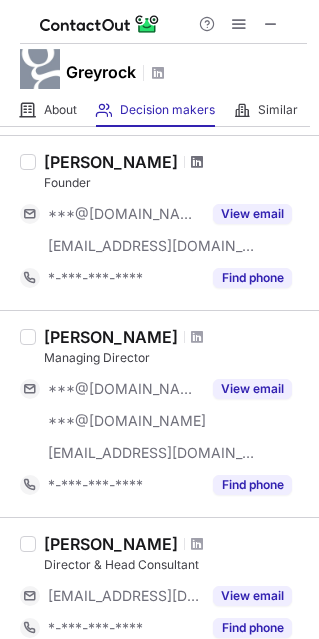 click at bounding box center (197, 162) 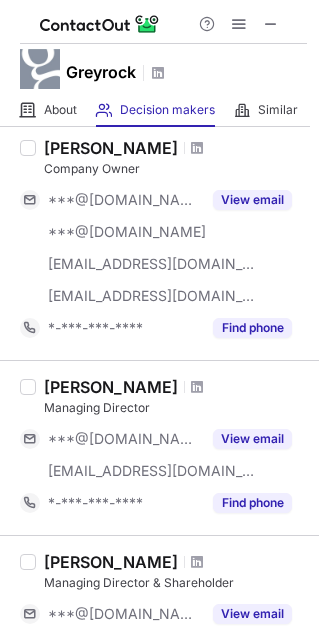 scroll, scrollTop: 269, scrollLeft: 0, axis: vertical 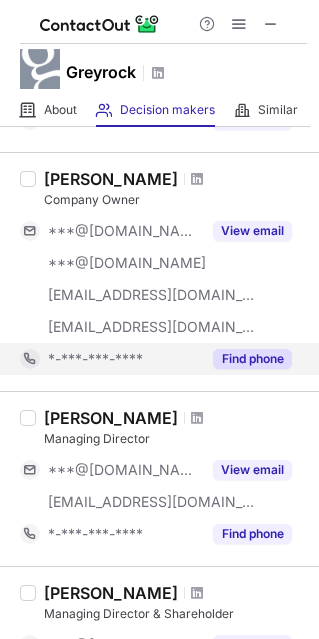click on "Find phone" at bounding box center [252, 359] 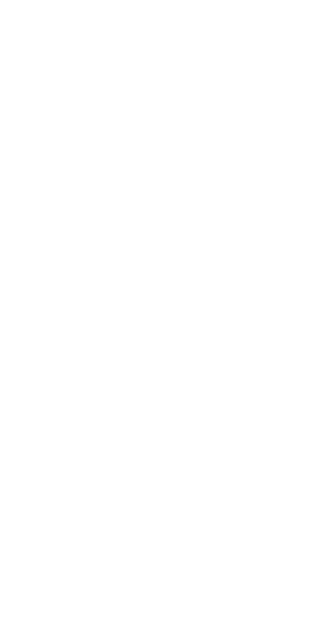 scroll, scrollTop: 0, scrollLeft: 0, axis: both 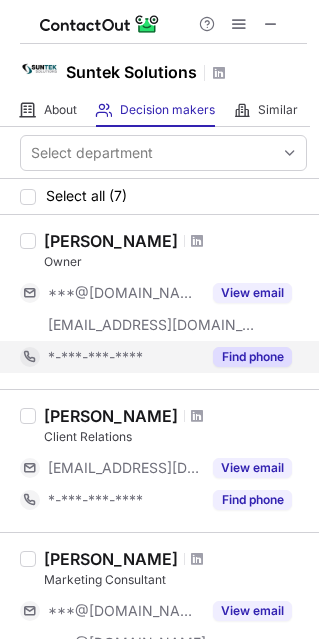 click on "Find phone" at bounding box center (252, 357) 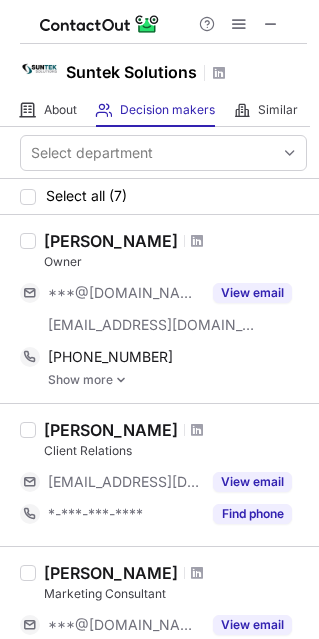 click at bounding box center [121, 380] 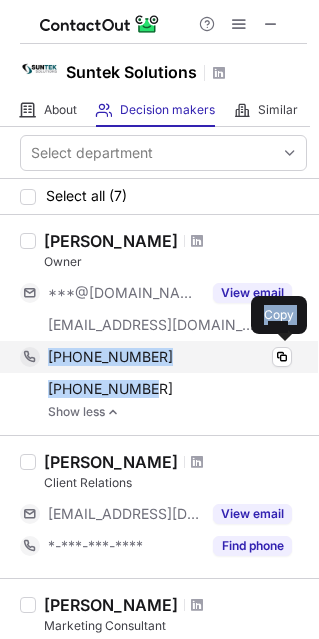 drag, startPoint x: 168, startPoint y: 385, endPoint x: 38, endPoint y: 346, distance: 135.72398 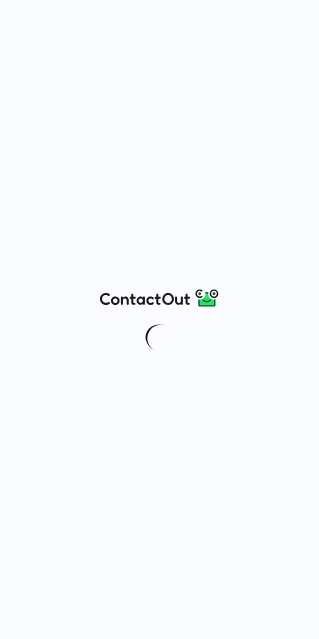 scroll, scrollTop: 0, scrollLeft: 0, axis: both 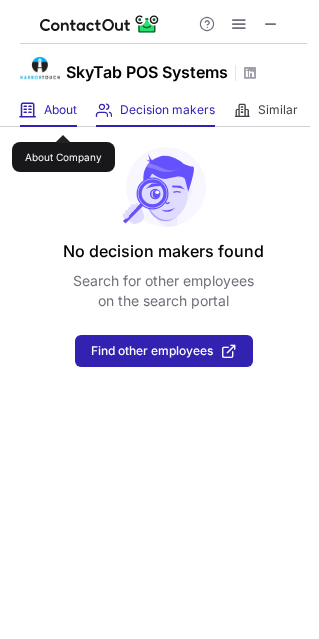 click on "About" at bounding box center (60, 110) 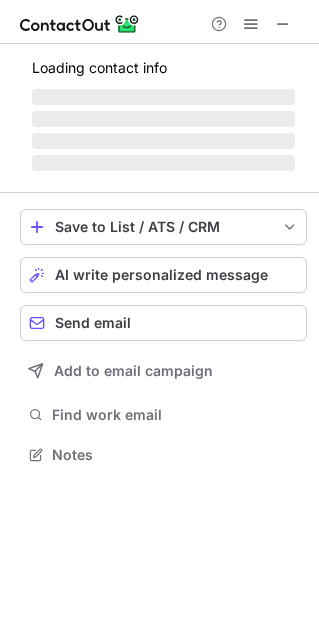 scroll, scrollTop: 0, scrollLeft: 0, axis: both 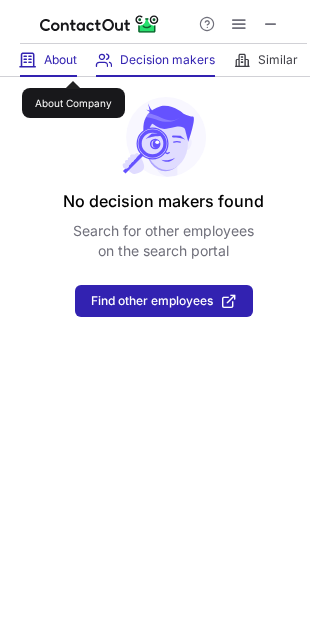 click on "About" at bounding box center (60, 60) 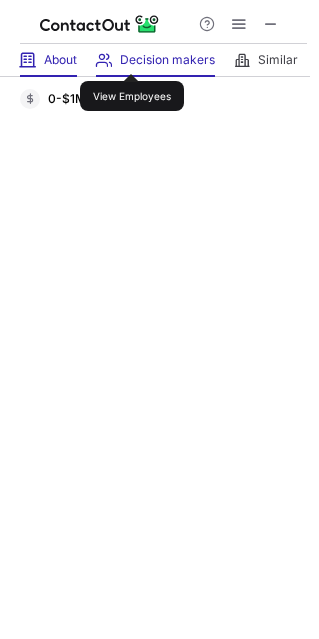 click on "Decision makers" at bounding box center (167, 60) 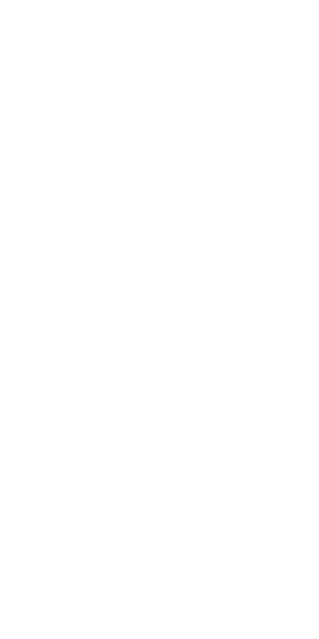 scroll, scrollTop: 0, scrollLeft: 0, axis: both 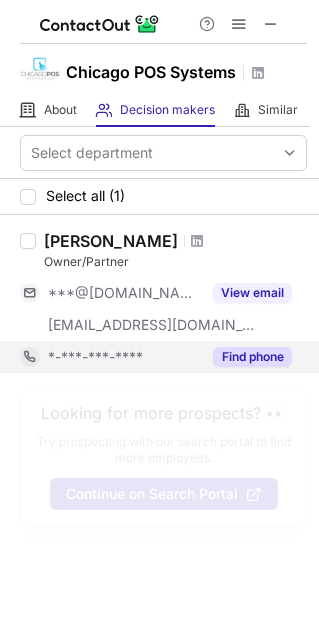 click on "Find phone" at bounding box center [252, 357] 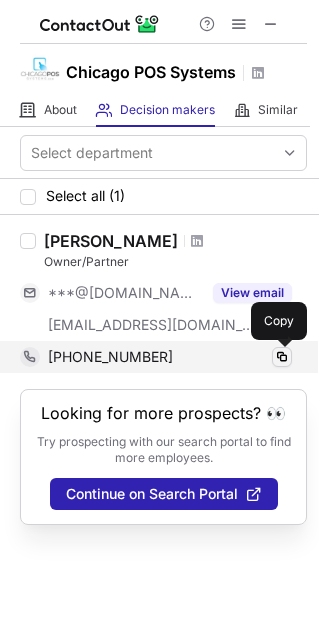 click at bounding box center (282, 357) 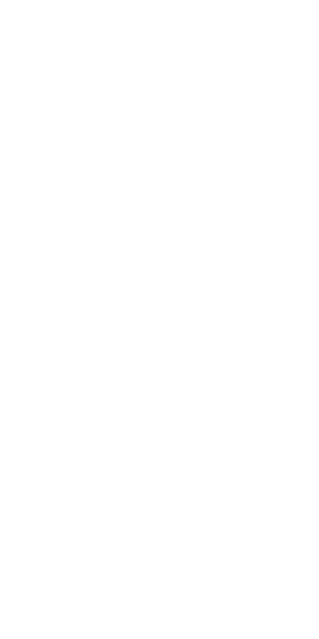 scroll, scrollTop: 0, scrollLeft: 0, axis: both 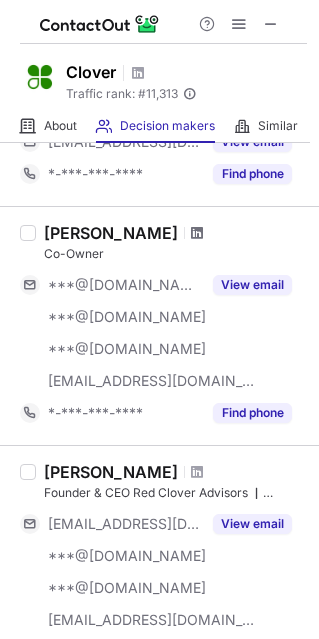 click at bounding box center [197, 233] 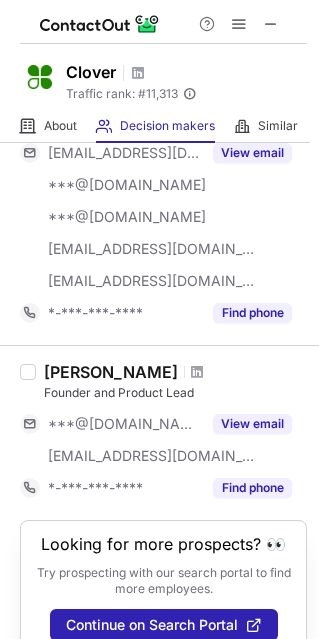 scroll, scrollTop: 1681, scrollLeft: 0, axis: vertical 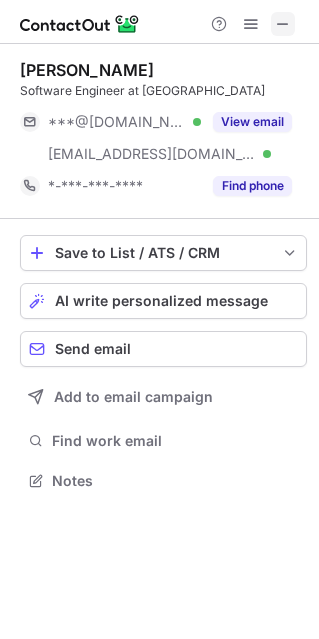 click at bounding box center (283, 24) 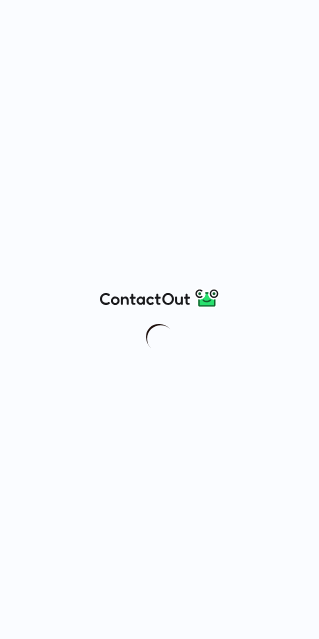 scroll, scrollTop: 0, scrollLeft: 0, axis: both 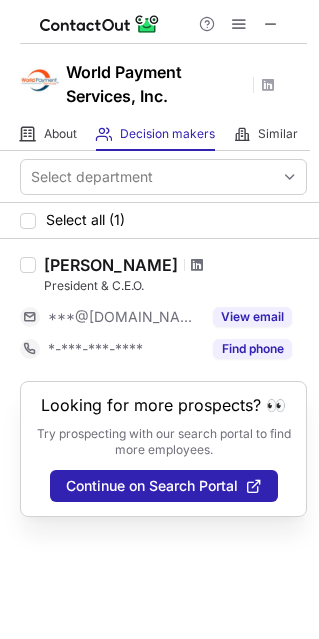 click at bounding box center (197, 265) 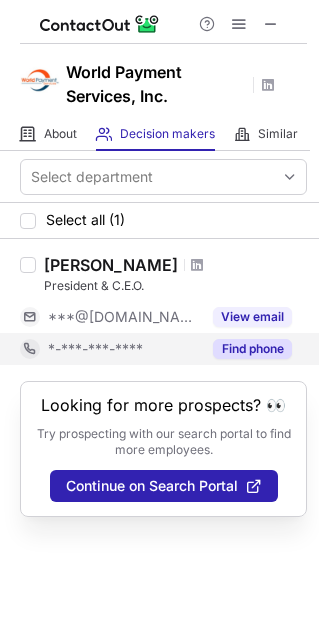 click on "Find phone" at bounding box center [252, 349] 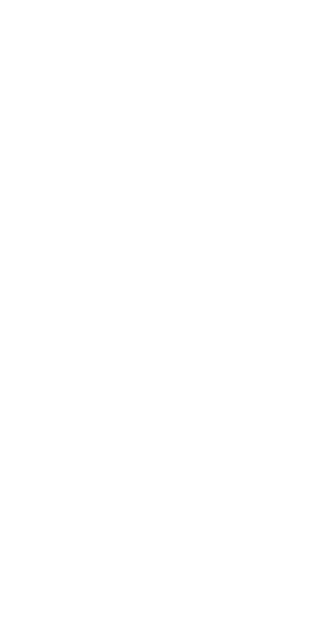 scroll, scrollTop: 0, scrollLeft: 0, axis: both 